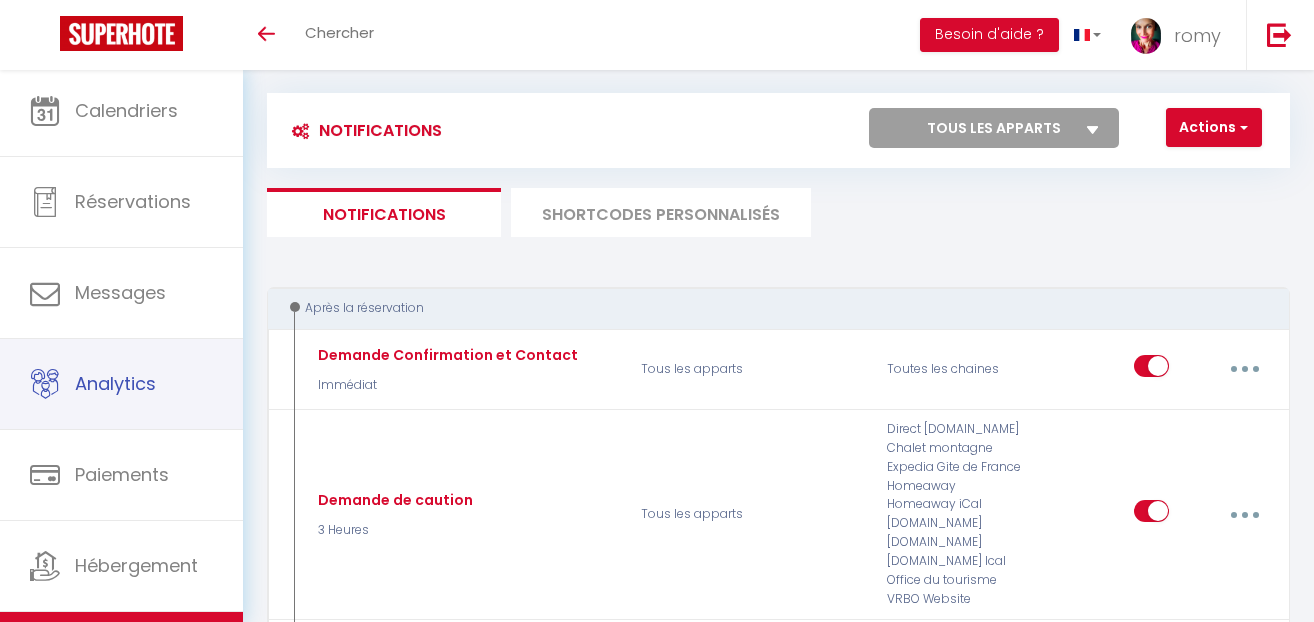 select 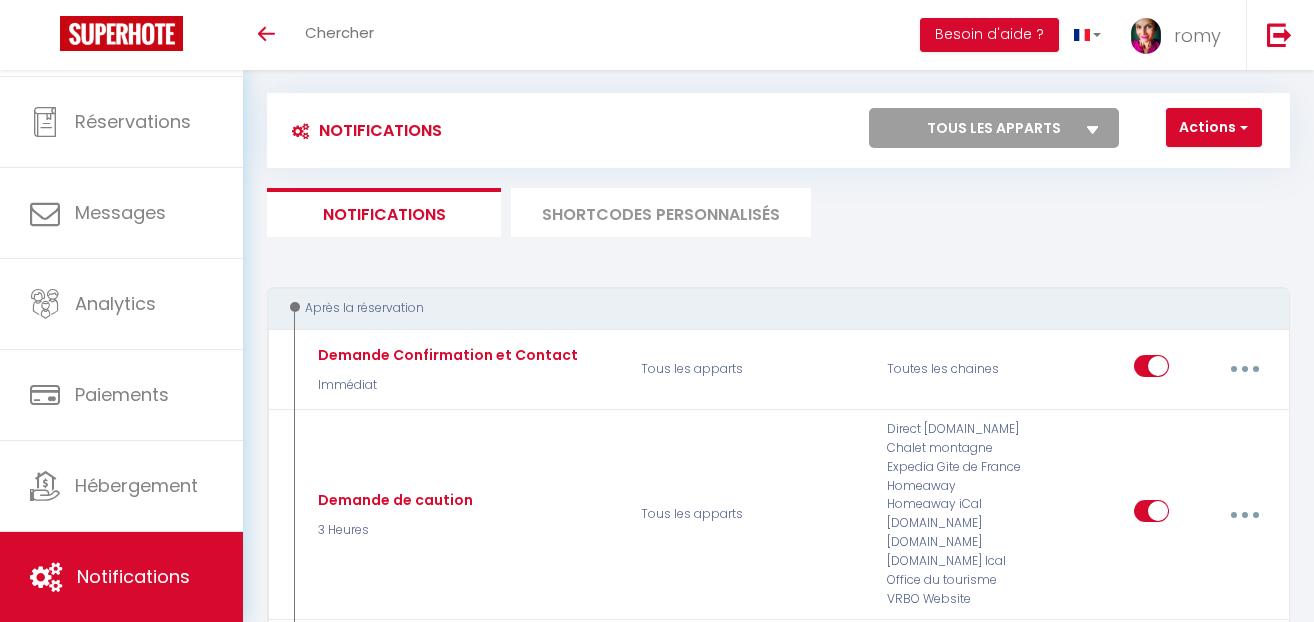 click on "Notifications" at bounding box center [121, 577] 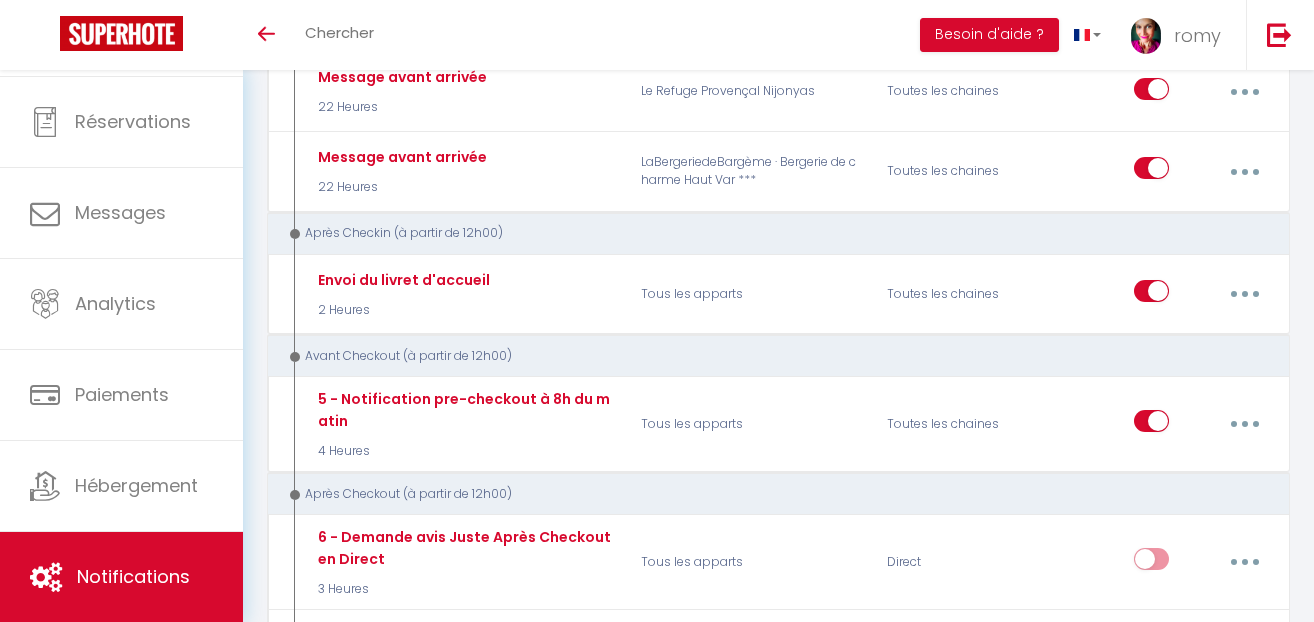 scroll, scrollTop: 952, scrollLeft: 0, axis: vertical 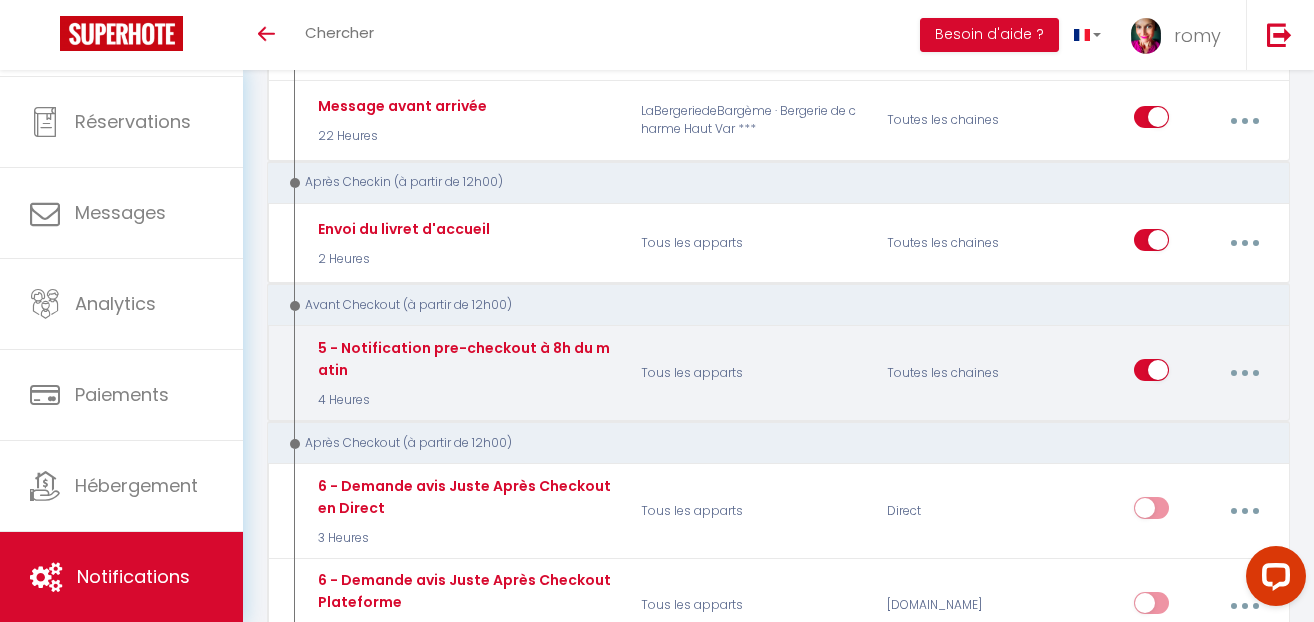 click at bounding box center (1245, 373) 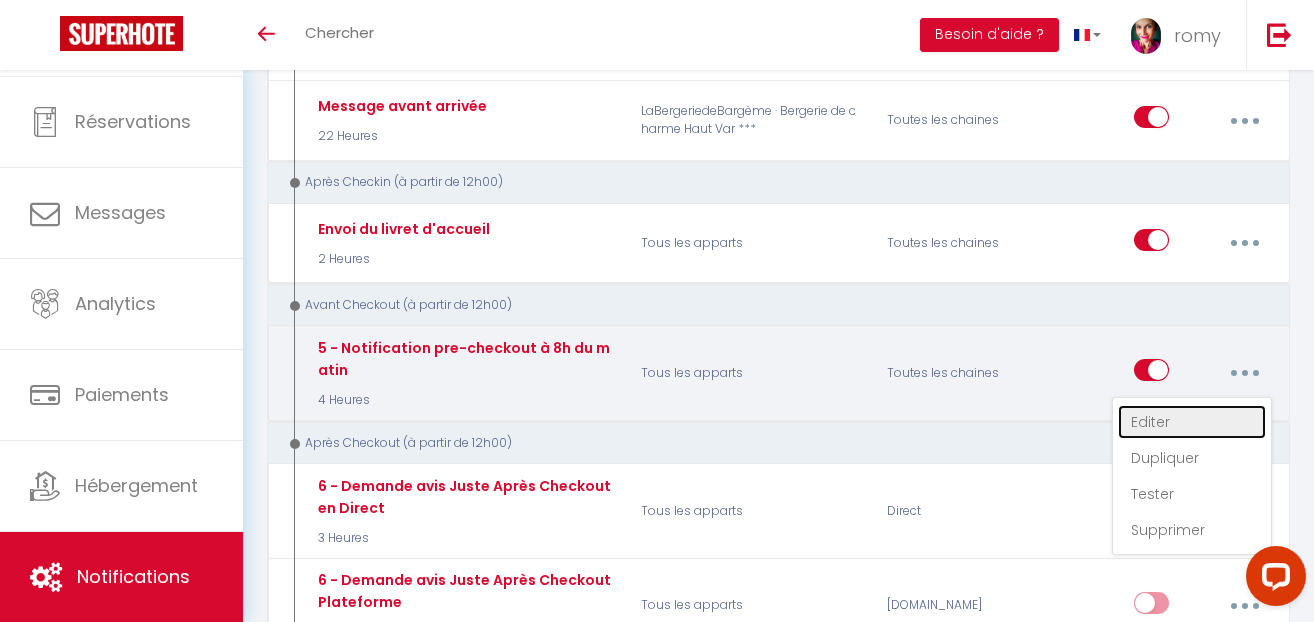 click on "Editer" at bounding box center [1192, 422] 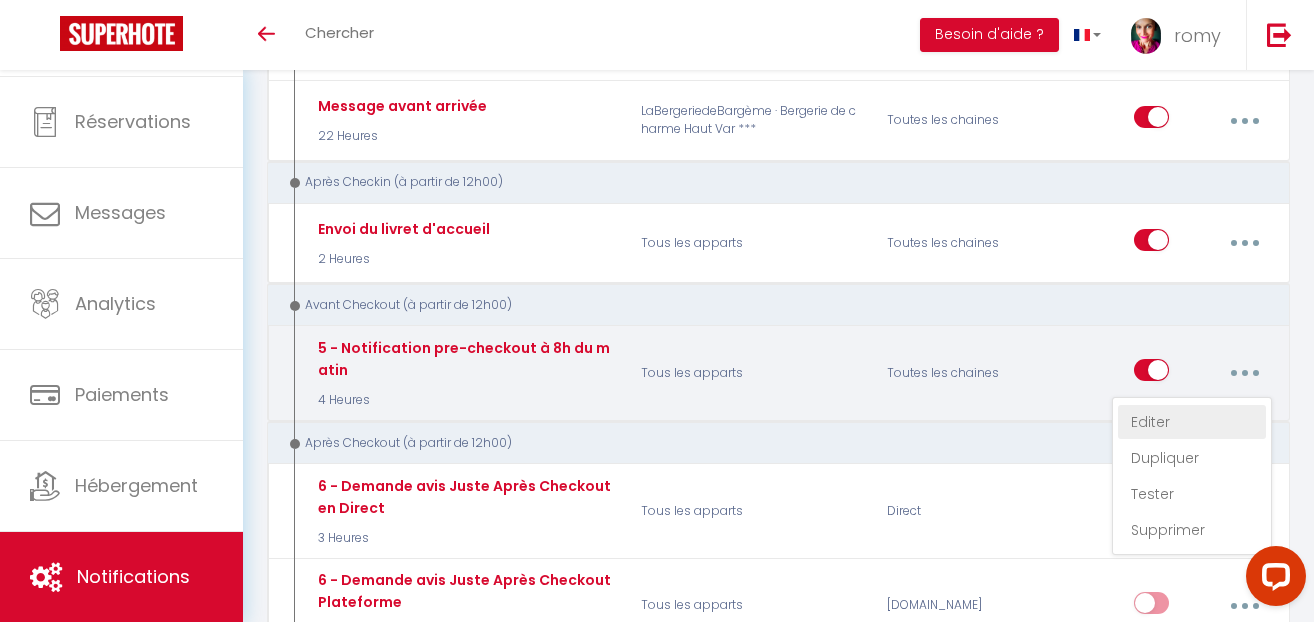 type on "5 - Notification pre-checkout à 8h du matin" 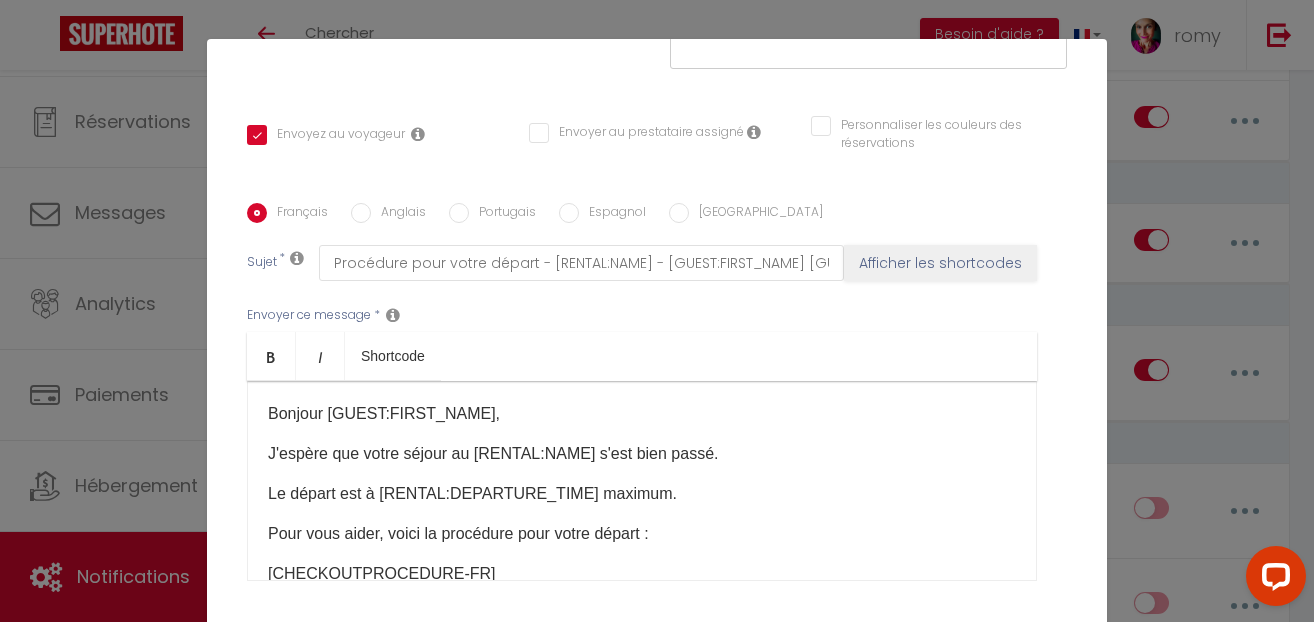 scroll, scrollTop: 402, scrollLeft: 0, axis: vertical 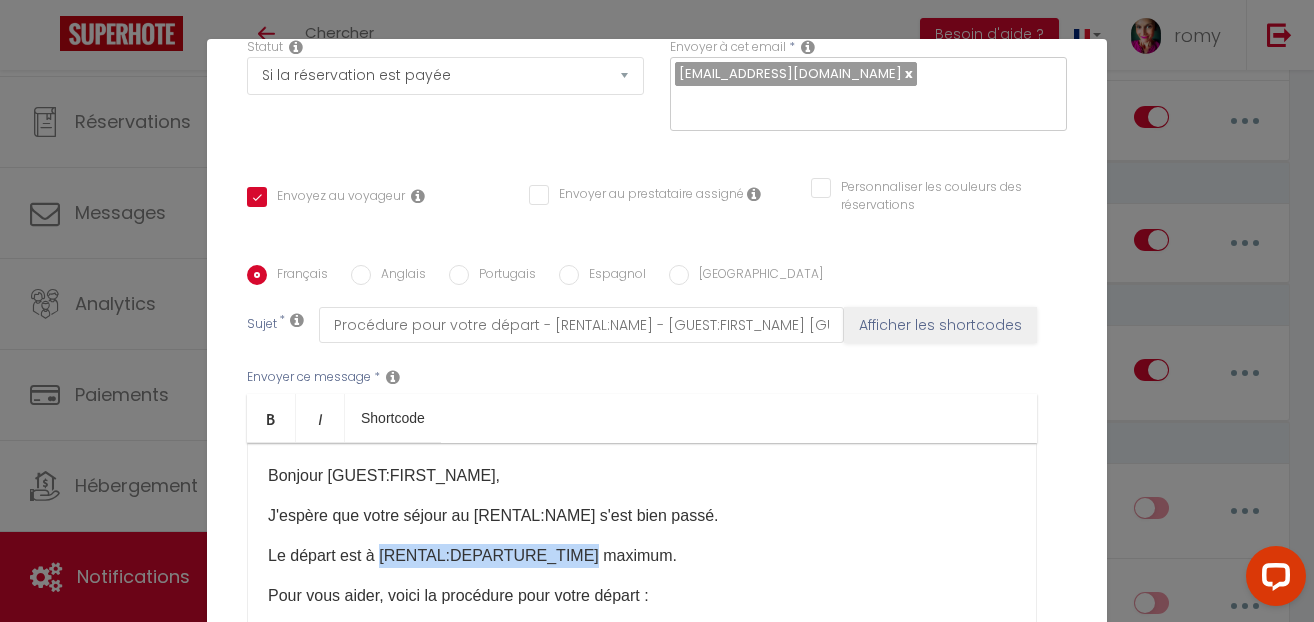 drag, startPoint x: 576, startPoint y: 556, endPoint x: 381, endPoint y: 549, distance: 195.1256 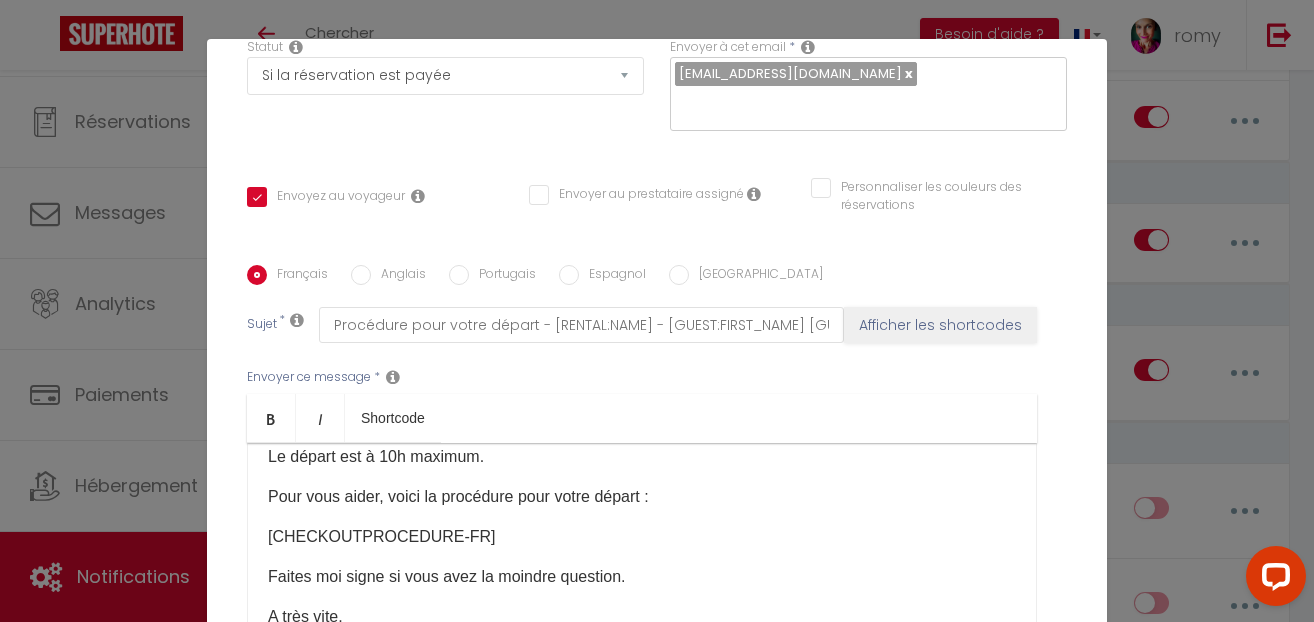 scroll, scrollTop: 166, scrollLeft: 0, axis: vertical 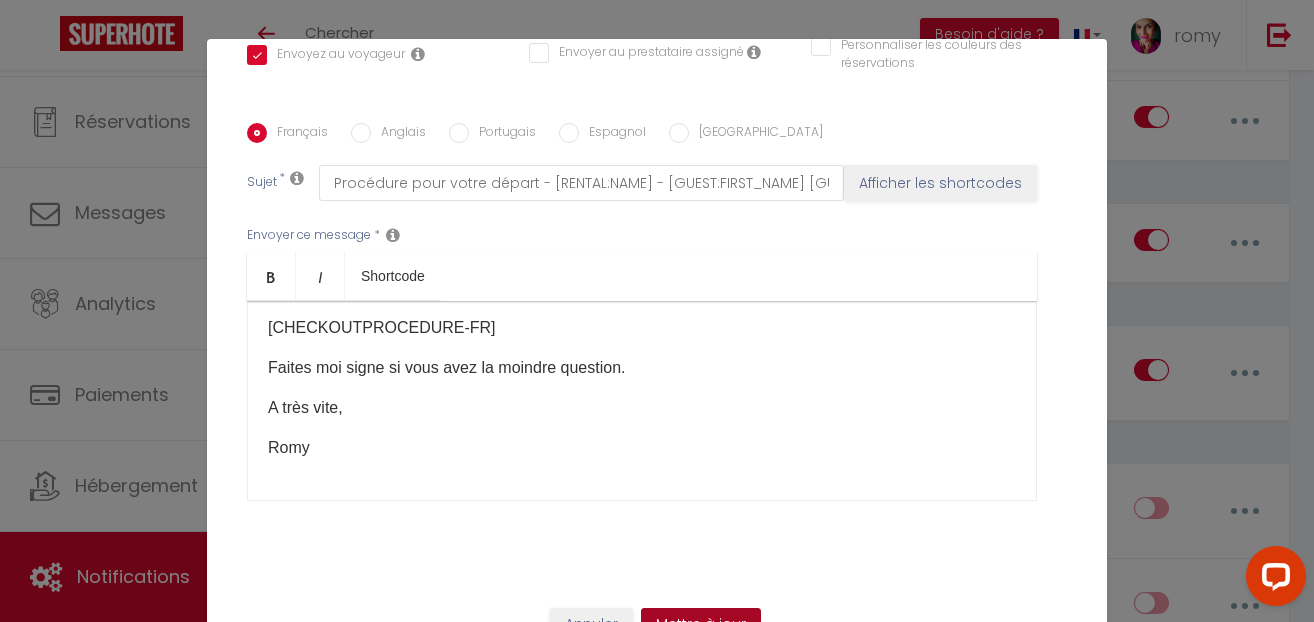 click on "Mettre à jour" at bounding box center [701, 625] 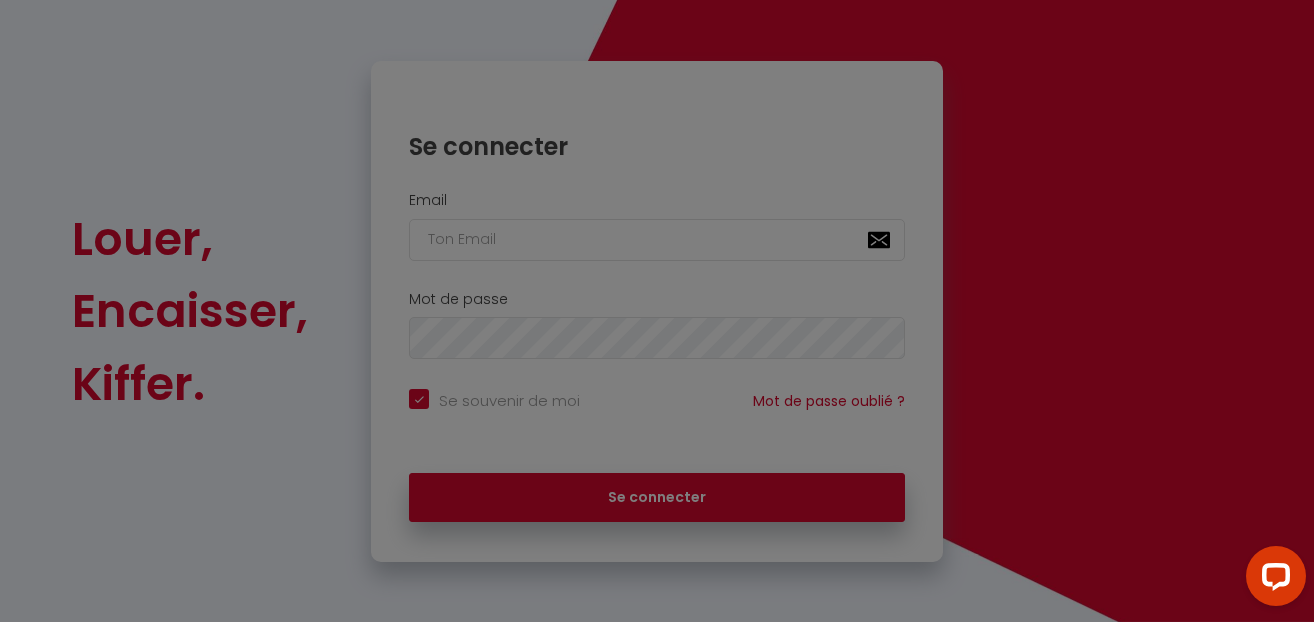 scroll, scrollTop: 99, scrollLeft: 0, axis: vertical 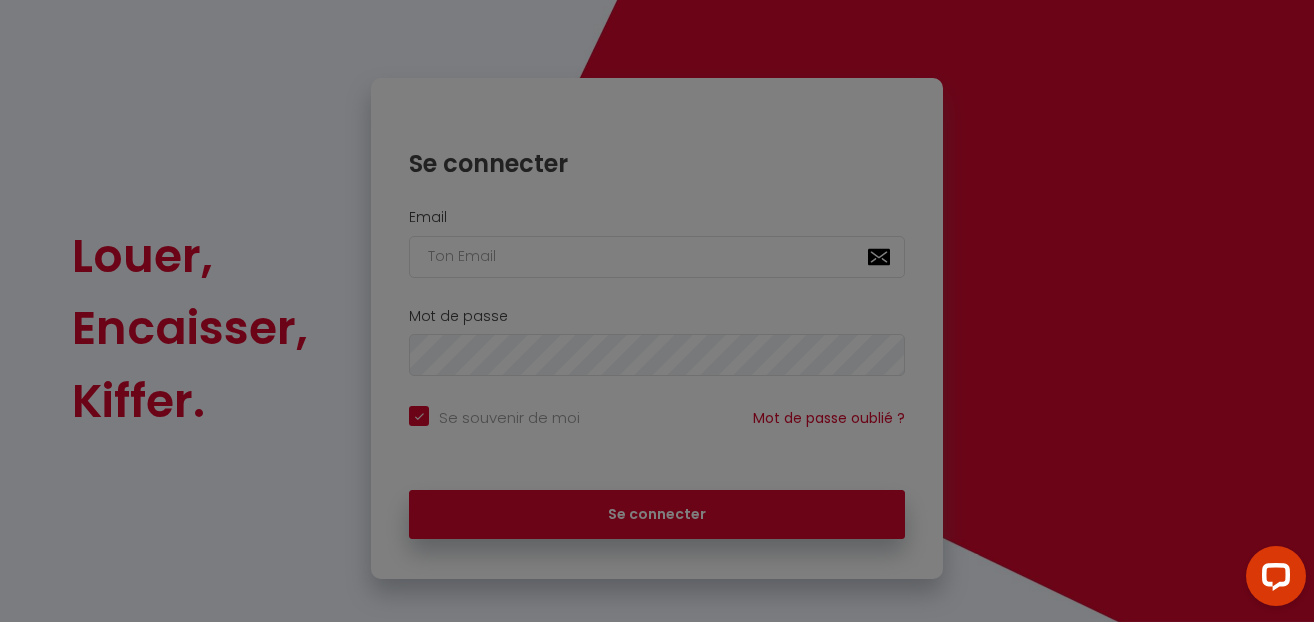 checkbox on "true" 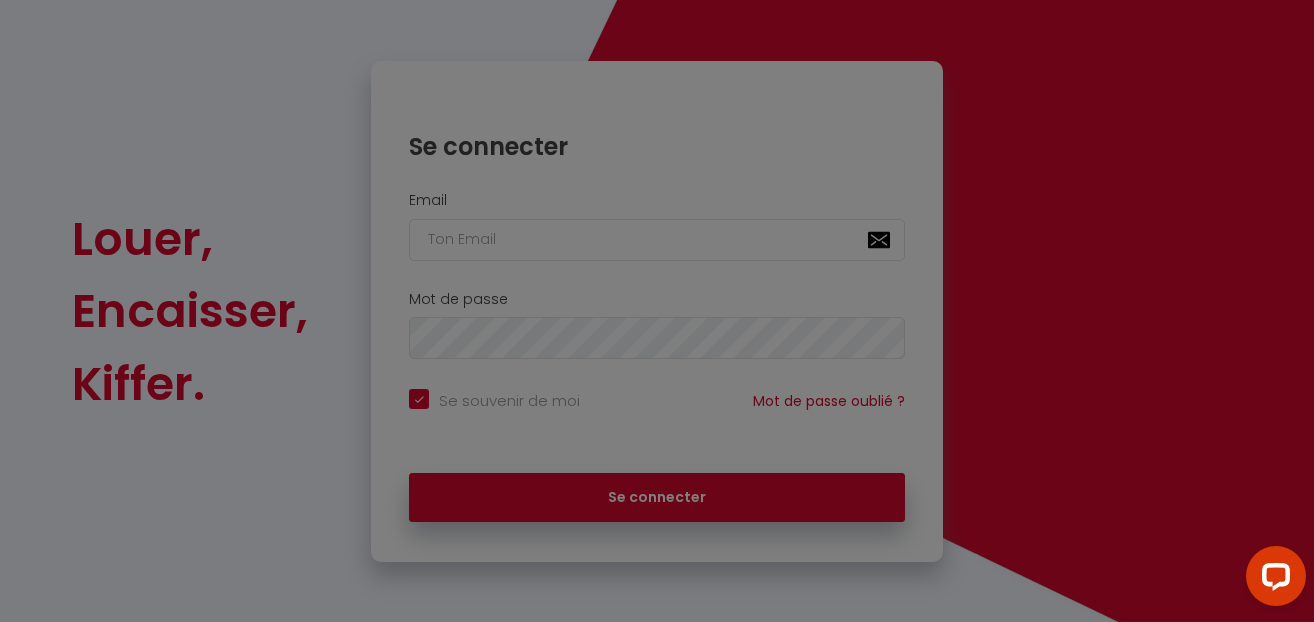 click at bounding box center [657, 311] 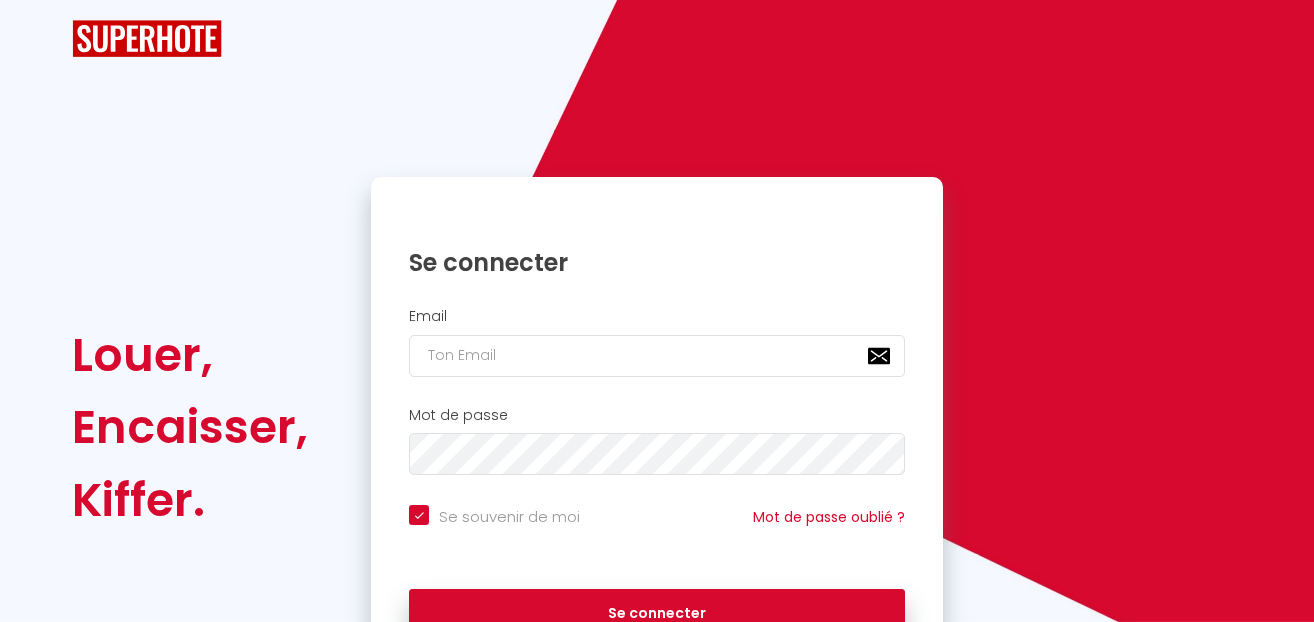 checkbox on "true" 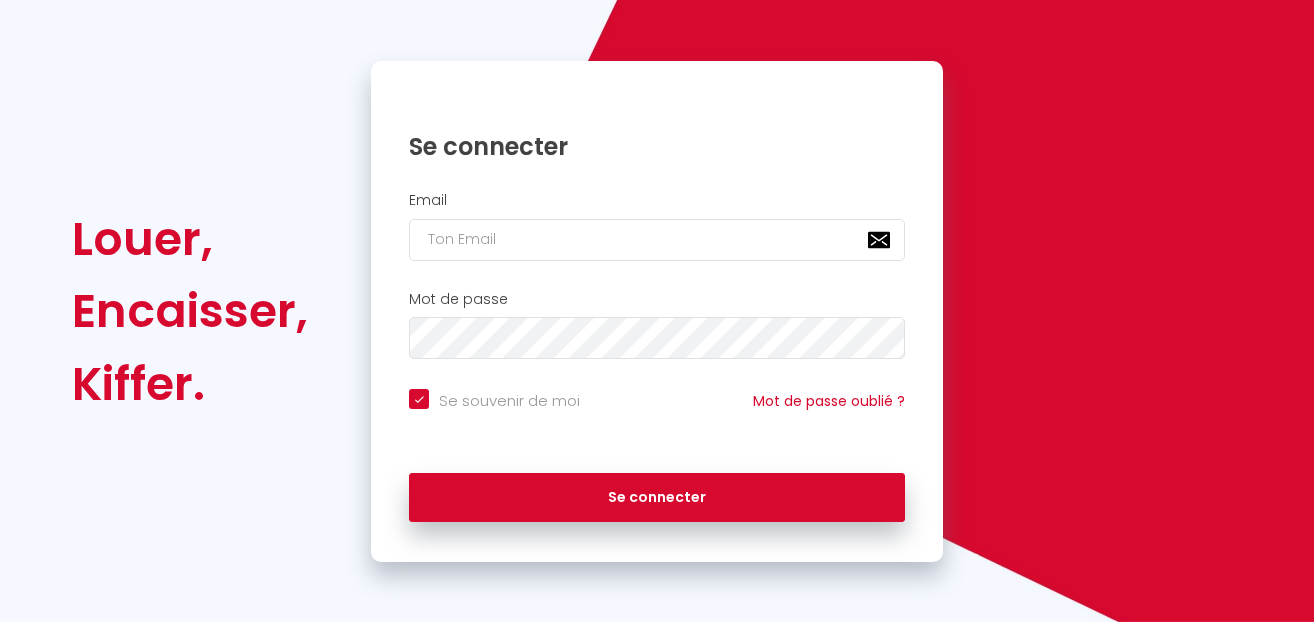 scroll, scrollTop: 116, scrollLeft: 0, axis: vertical 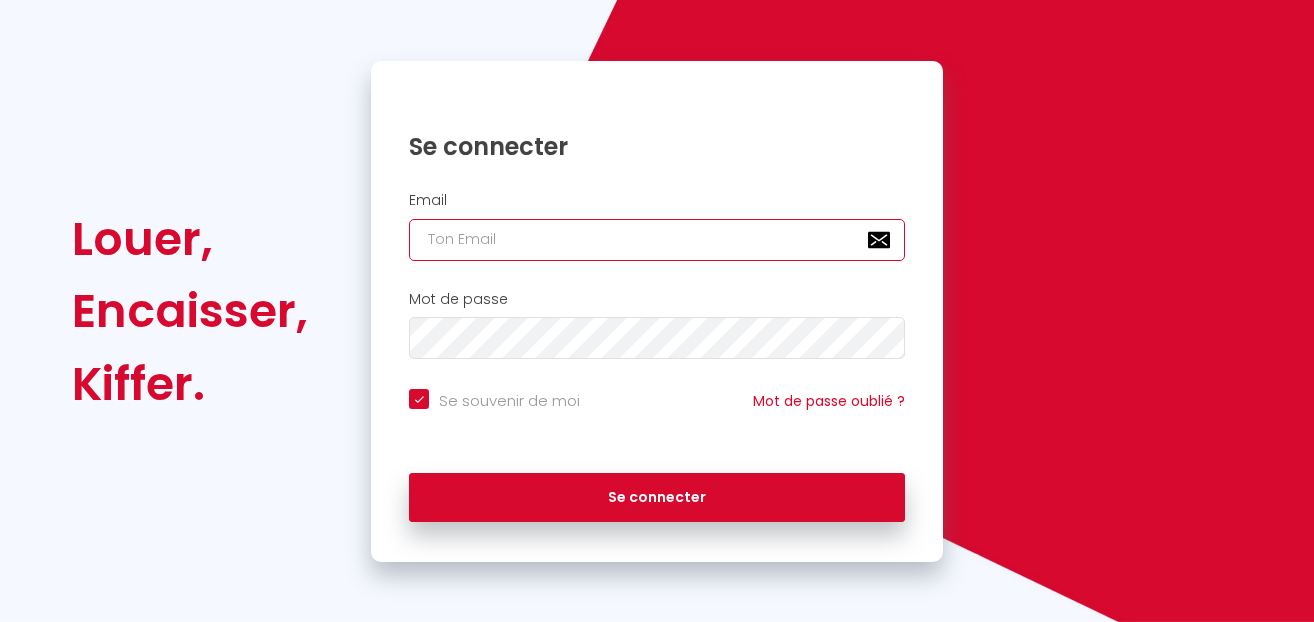 click at bounding box center (657, 240) 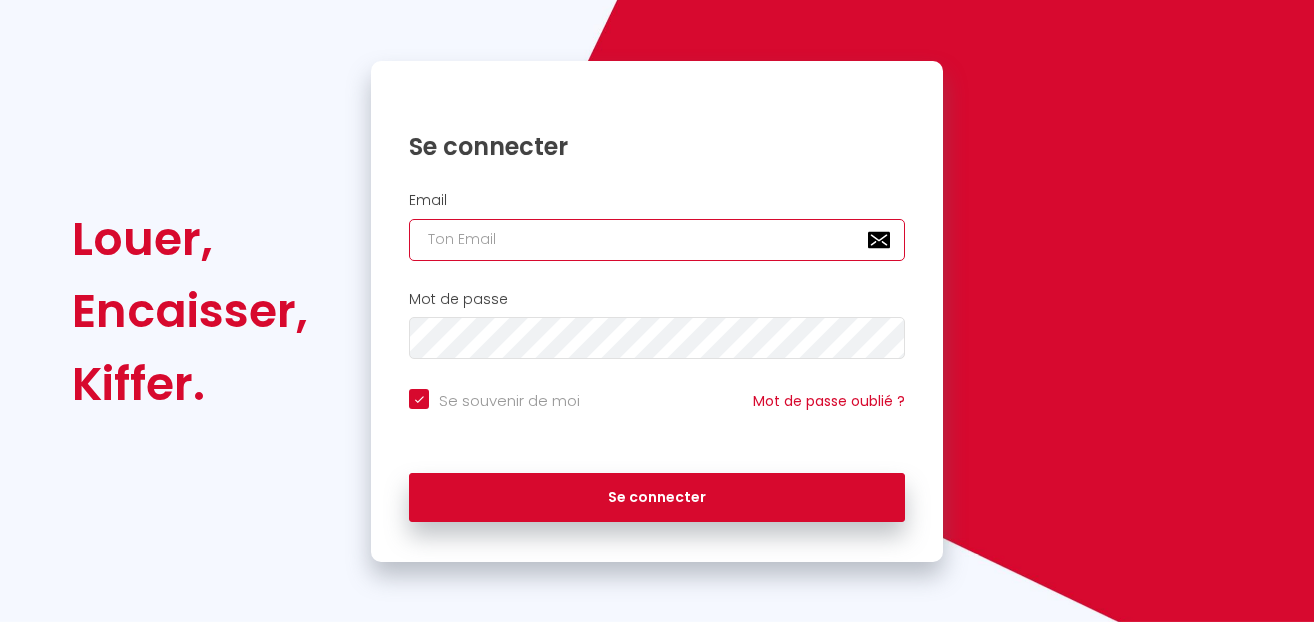 type on "[EMAIL_ADDRESS][DOMAIN_NAME]" 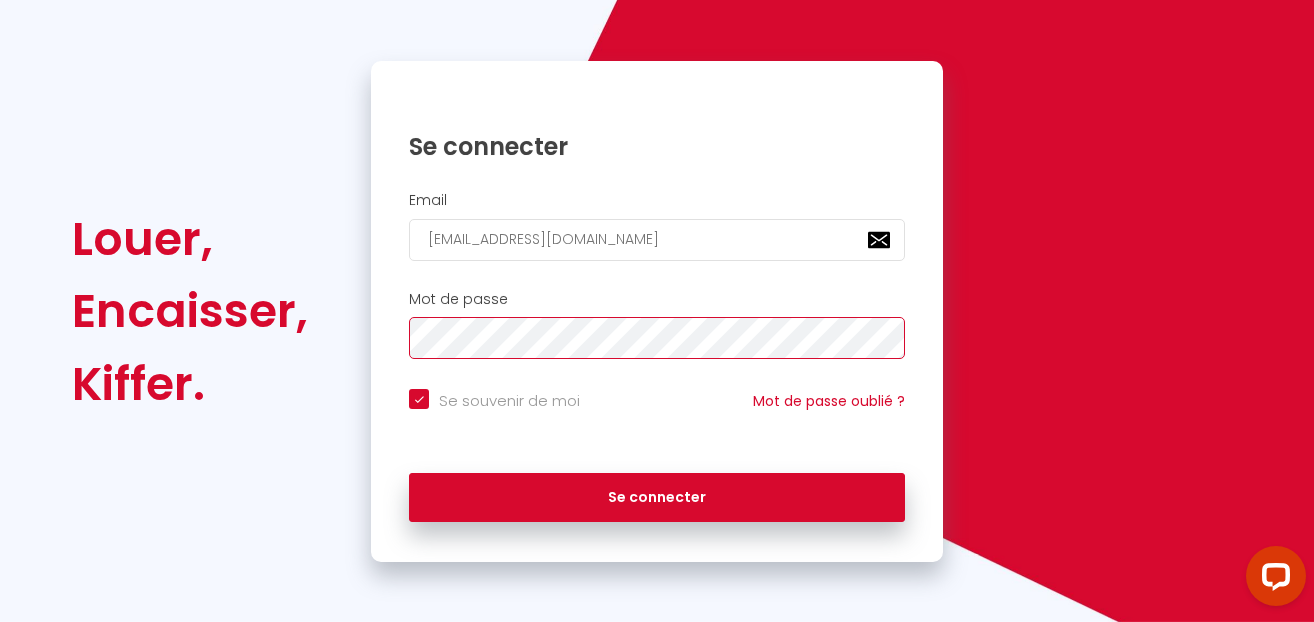 scroll, scrollTop: 0, scrollLeft: 0, axis: both 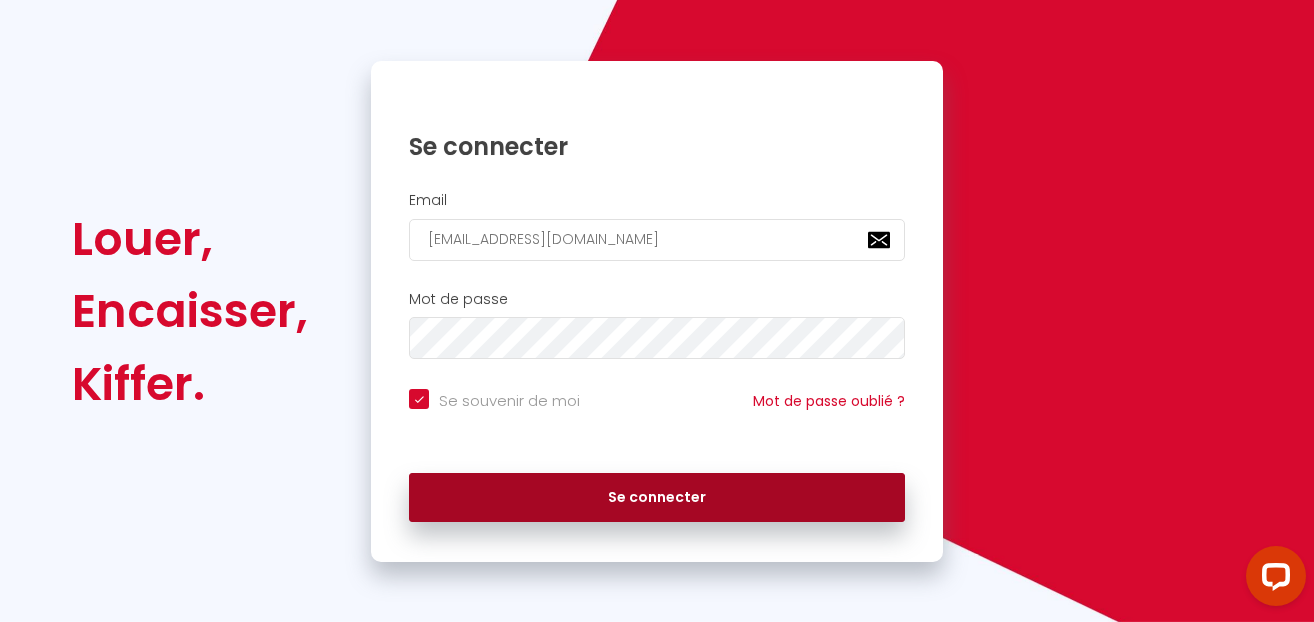 click on "Se connecter" at bounding box center (657, 498) 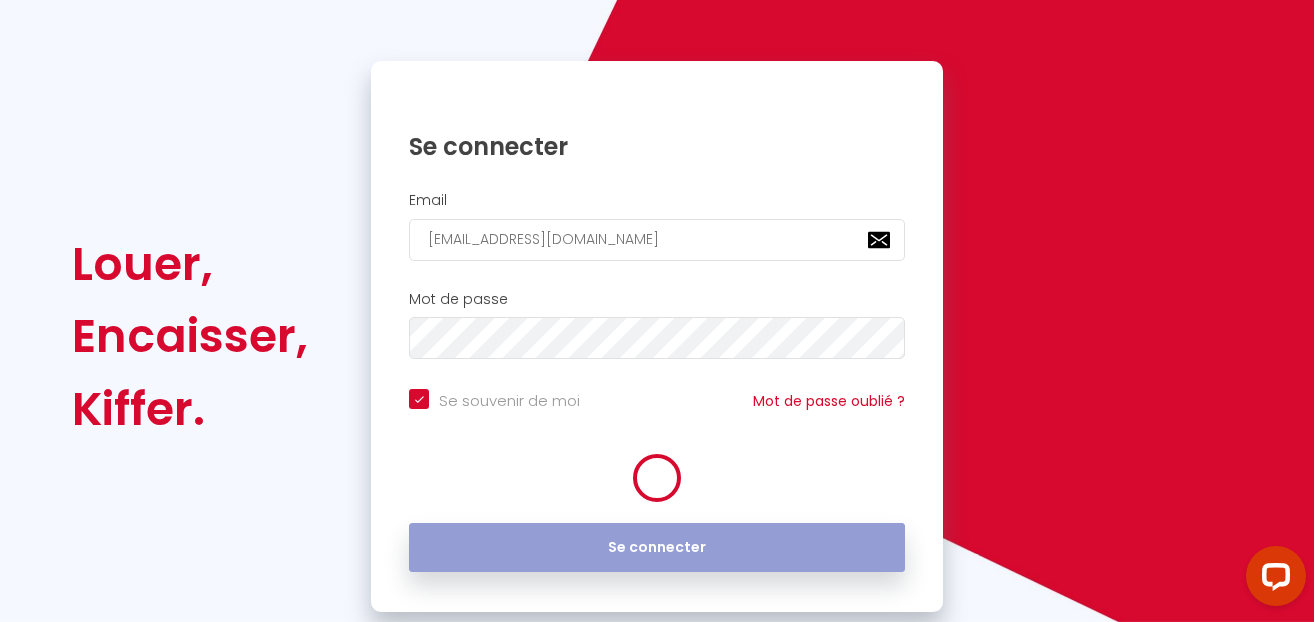 scroll, scrollTop: 0, scrollLeft: 0, axis: both 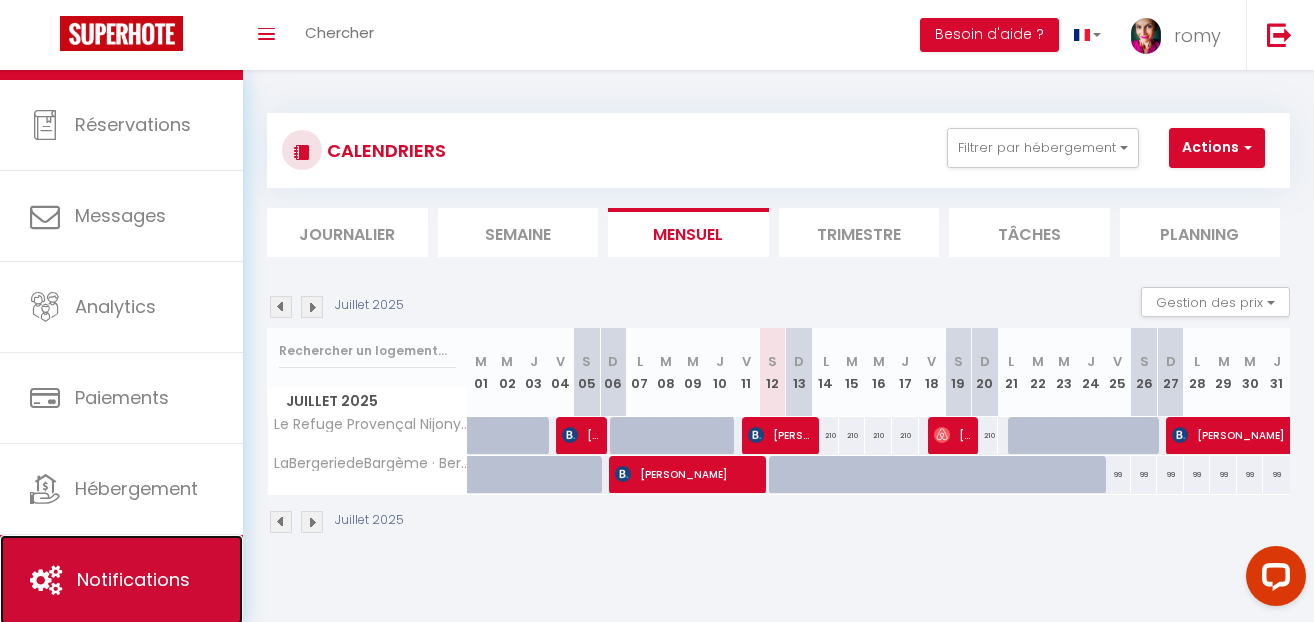 click on "Notifications" at bounding box center (133, 579) 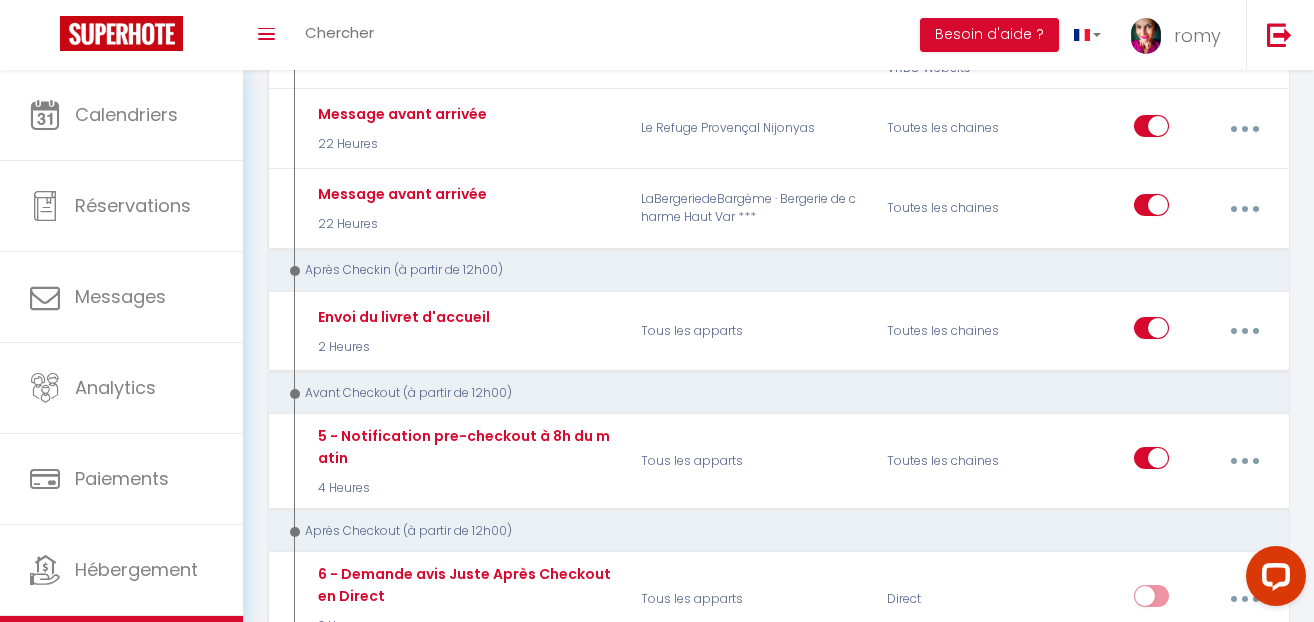 scroll, scrollTop: 888, scrollLeft: 0, axis: vertical 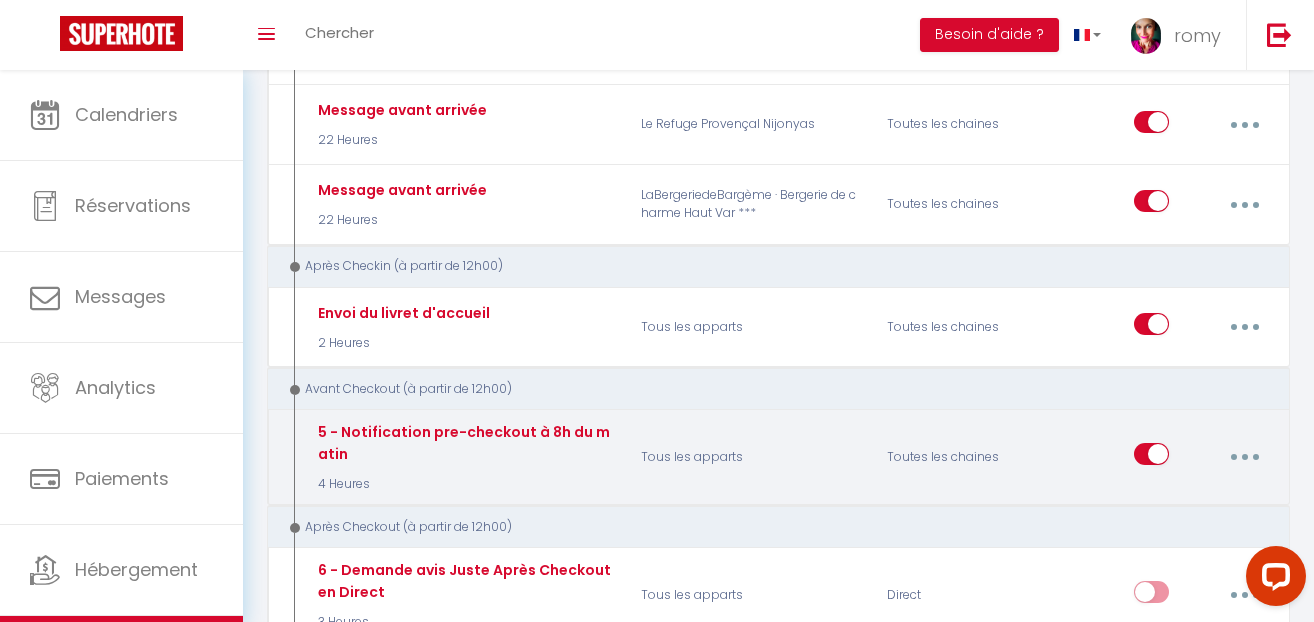click at bounding box center [1245, 457] 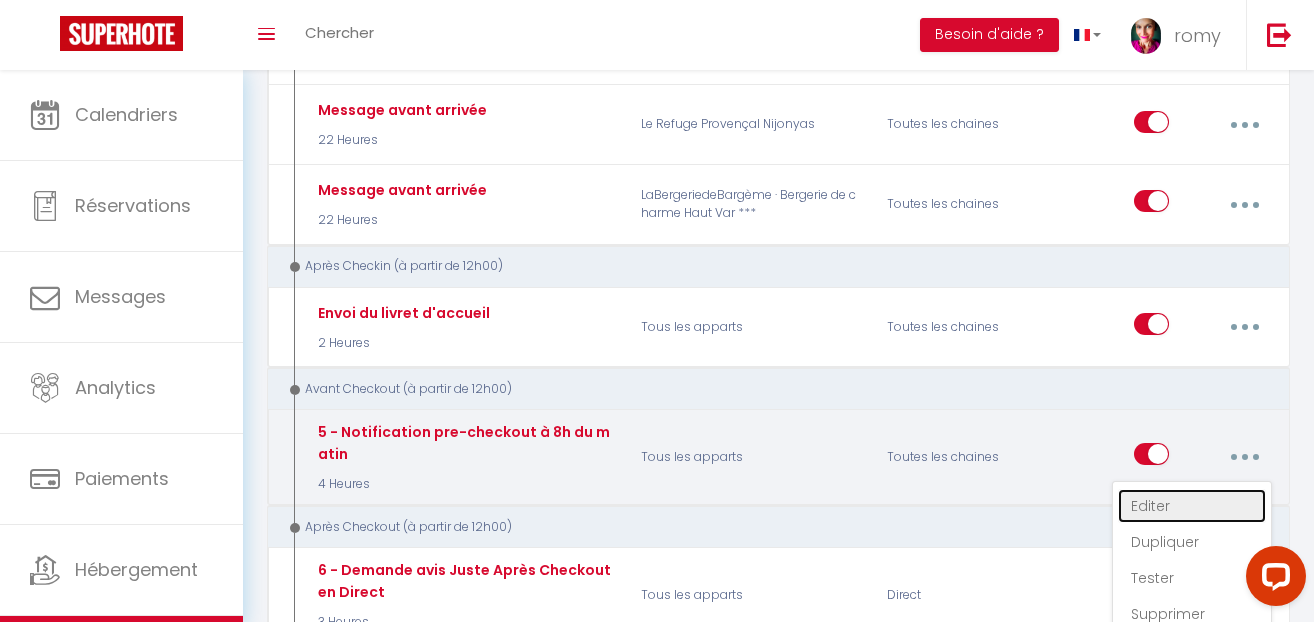 click on "Editer" at bounding box center [1192, 506] 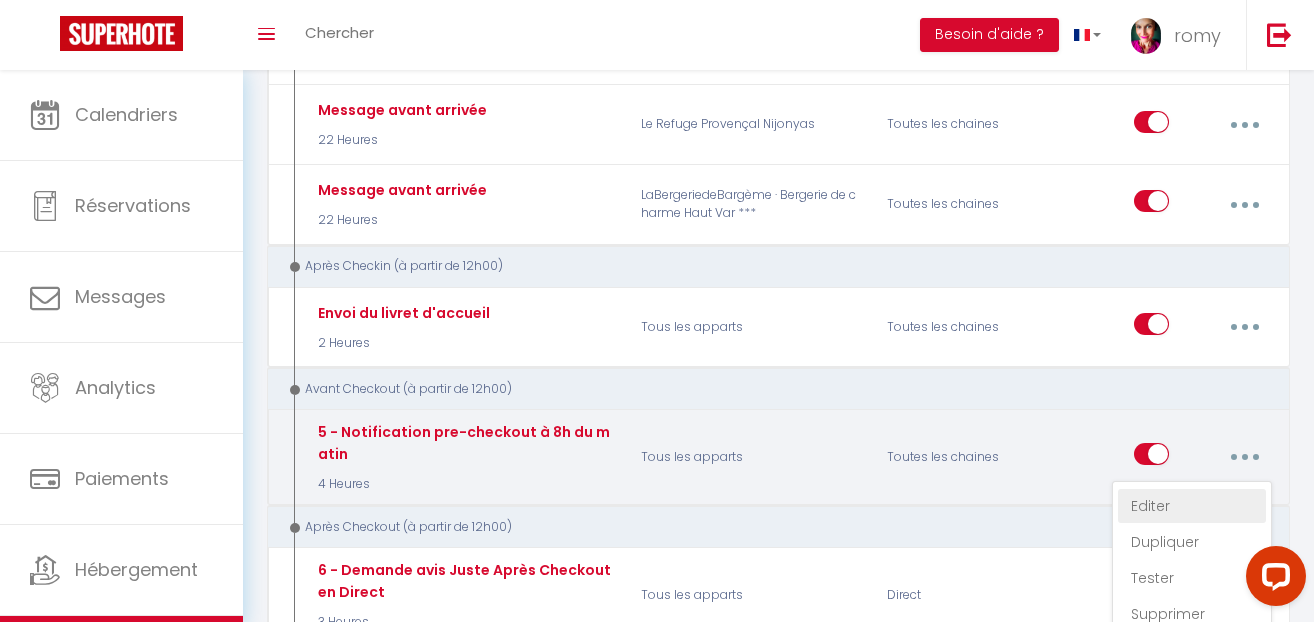 type on "5 - Notification pre-checkout à 8h du matin" 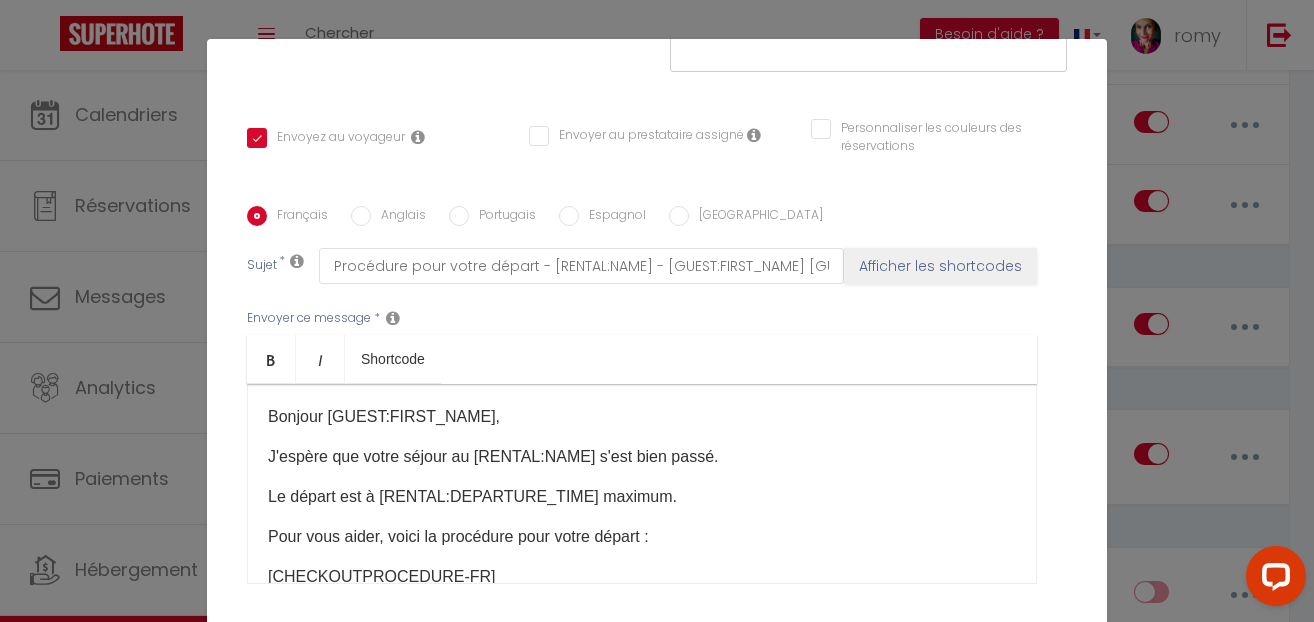 scroll, scrollTop: 404, scrollLeft: 0, axis: vertical 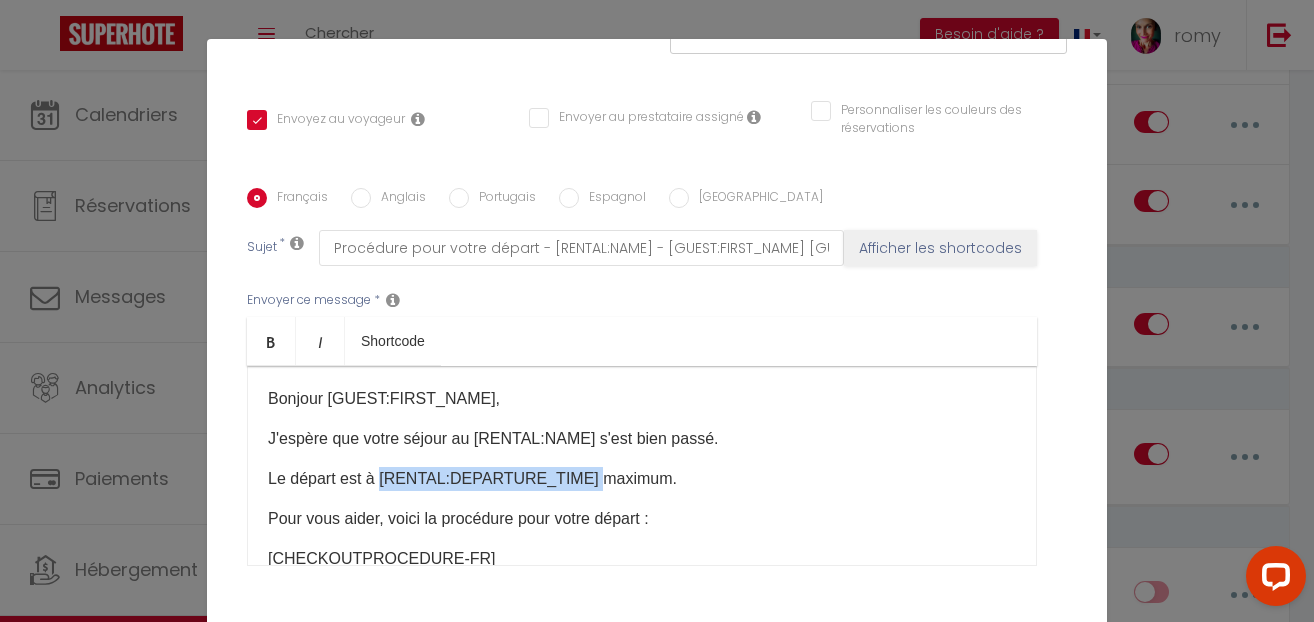 drag, startPoint x: 579, startPoint y: 475, endPoint x: 381, endPoint y: 477, distance: 198.0101 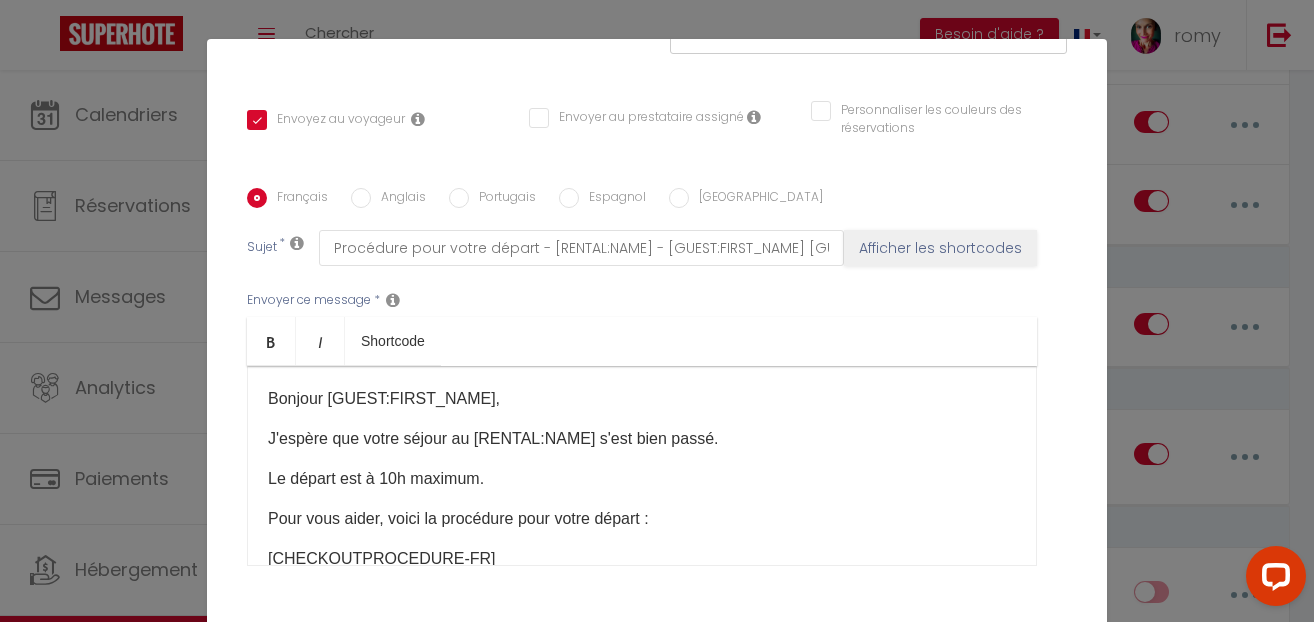 scroll, scrollTop: 166, scrollLeft: 0, axis: vertical 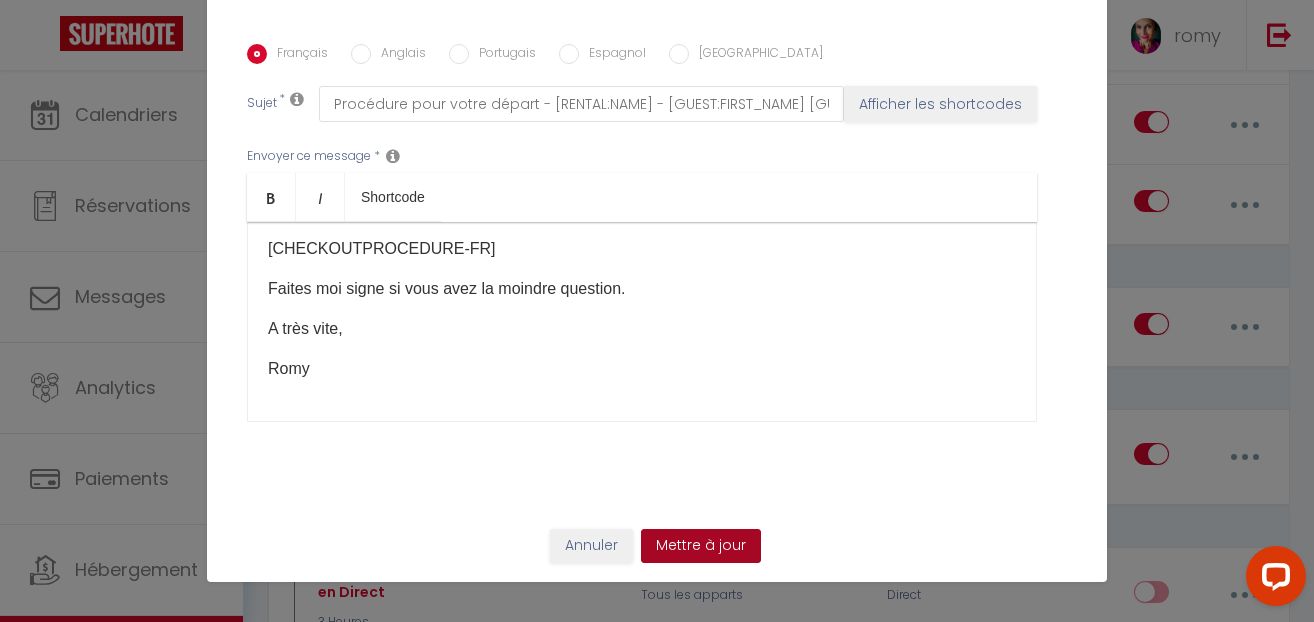 click on "Mettre à jour" at bounding box center [701, 546] 